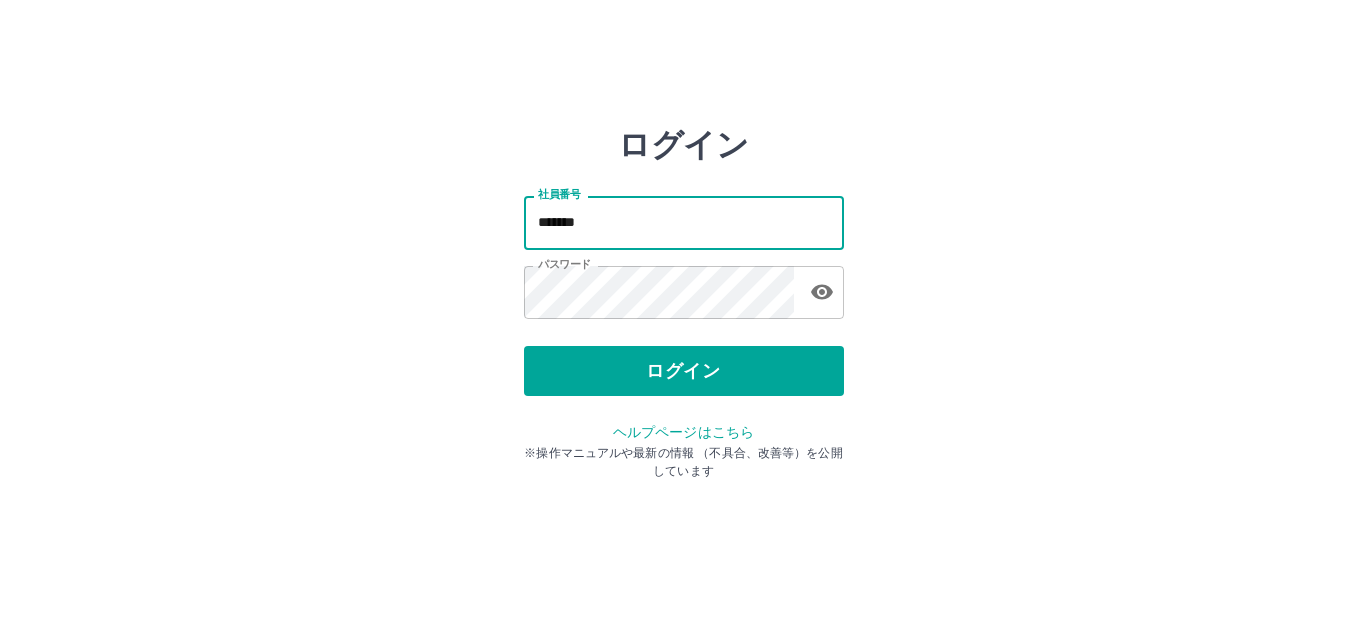 scroll, scrollTop: 0, scrollLeft: 0, axis: both 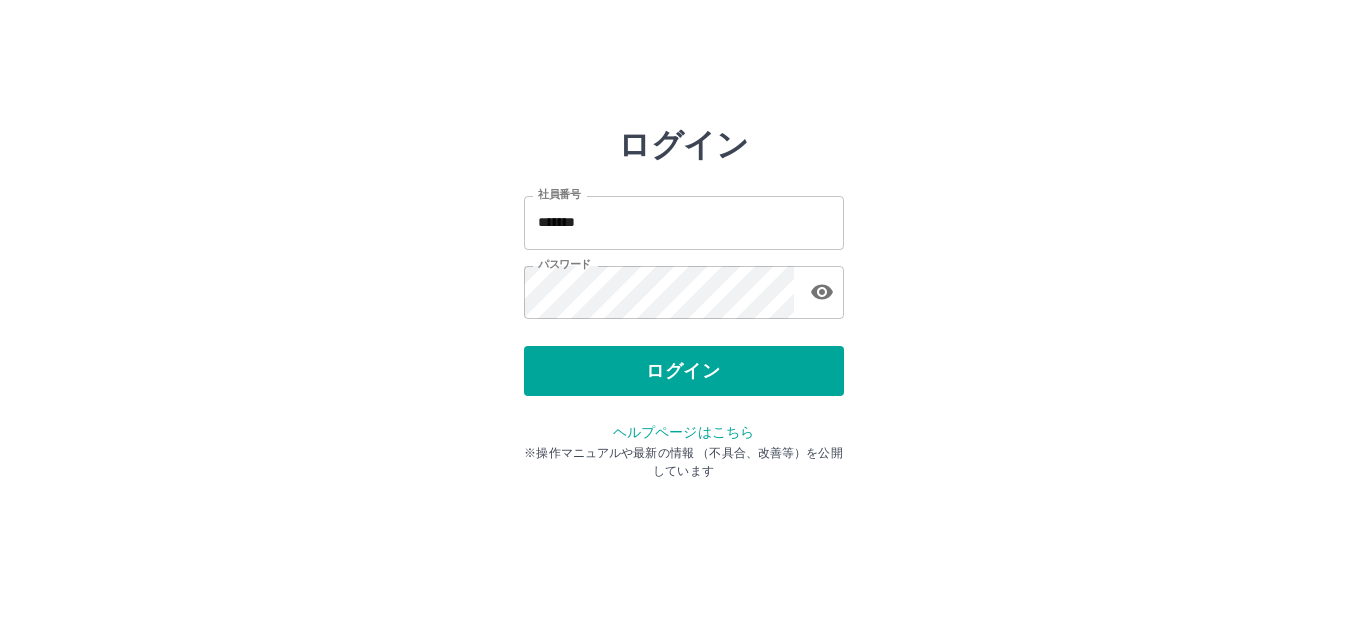 click on "ログイン 社員番号 ******* 社員番号 パスワード パスワード ログイン ヘルプページはこちら ※操作マニュアルや最新の情報 （不具合、改善等）を公開しています" at bounding box center [684, 286] 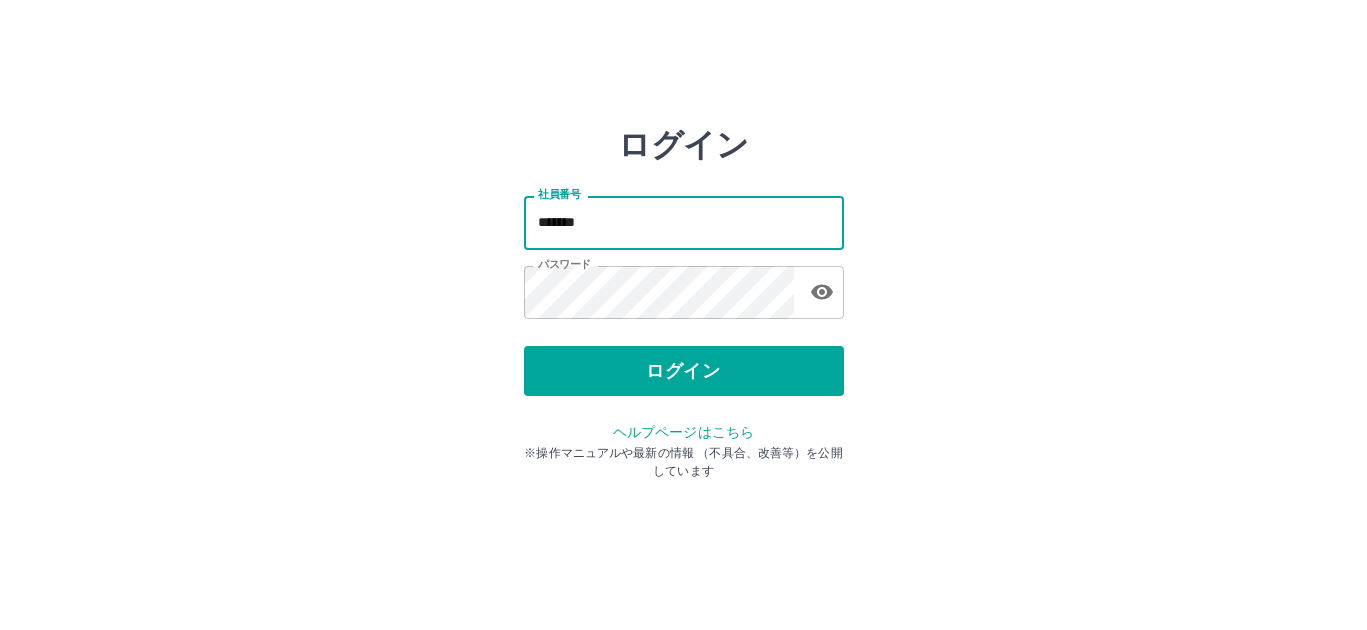 type on "*******" 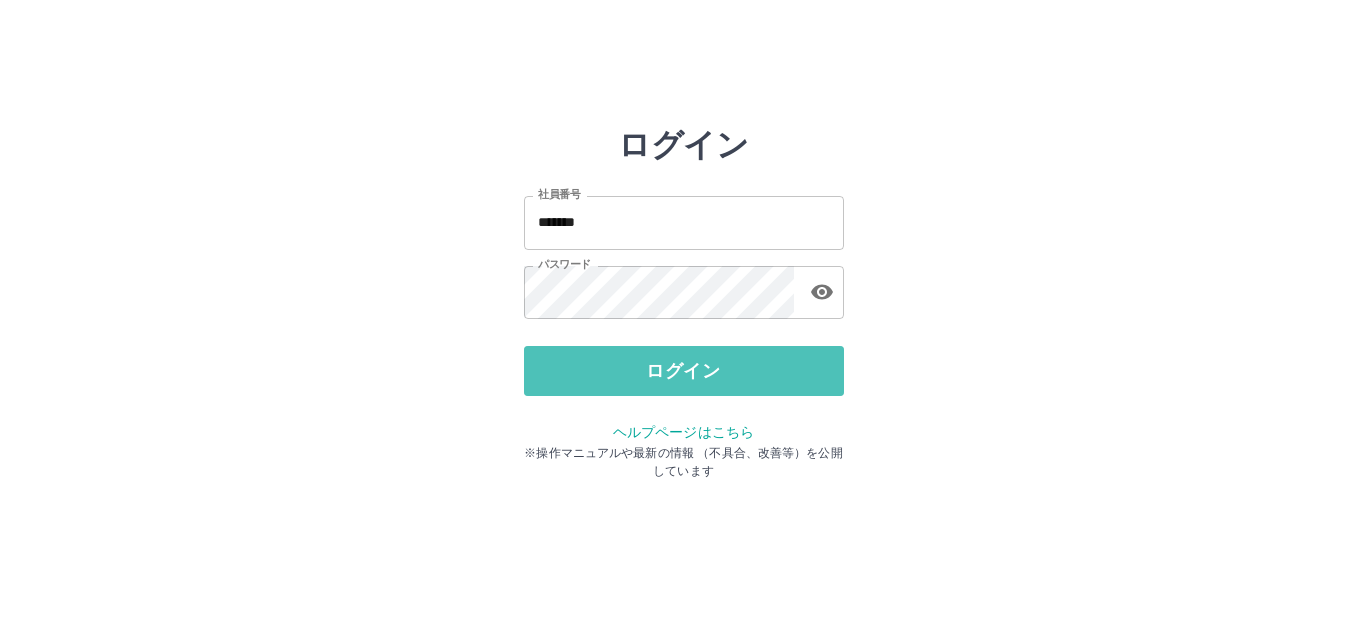 click on "ログイン" at bounding box center (684, 371) 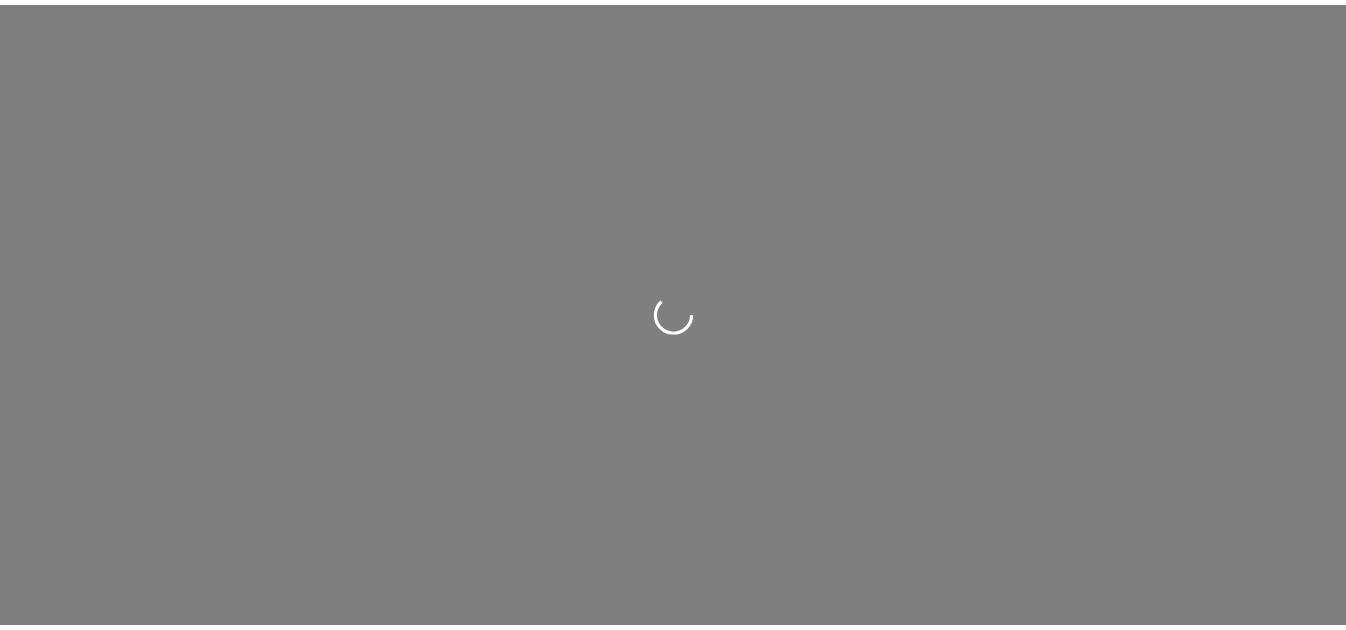 scroll, scrollTop: 0, scrollLeft: 0, axis: both 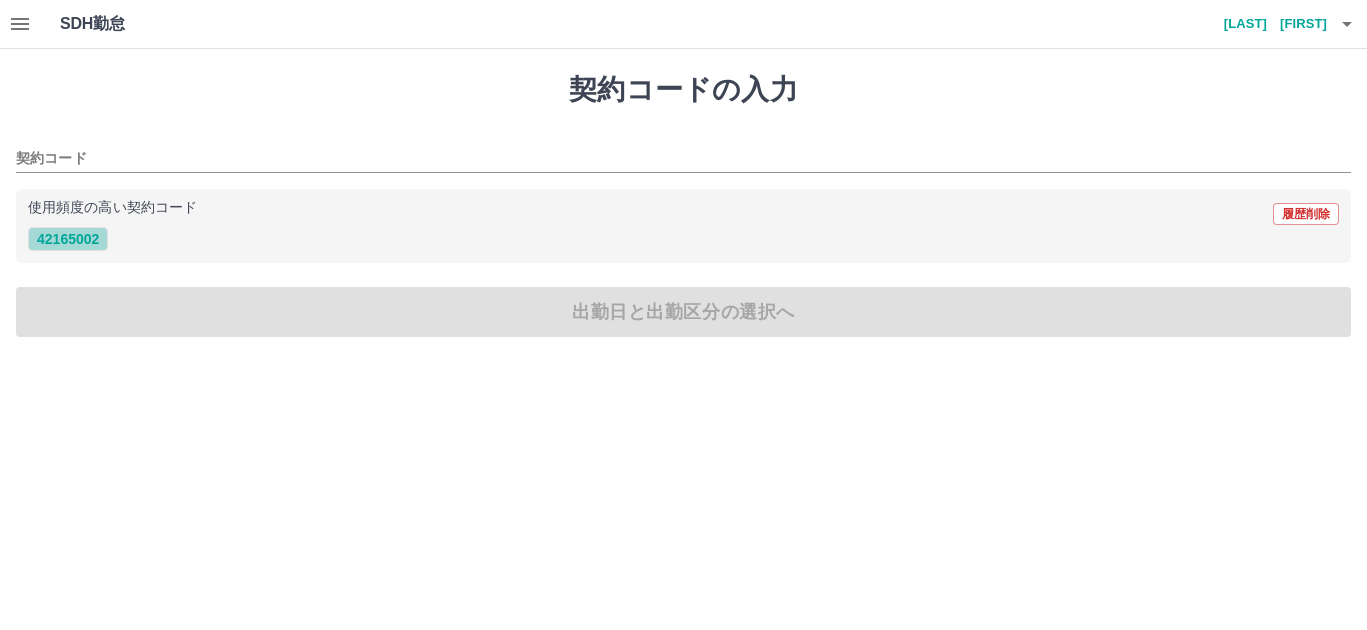 click on "42165002" at bounding box center (68, 239) 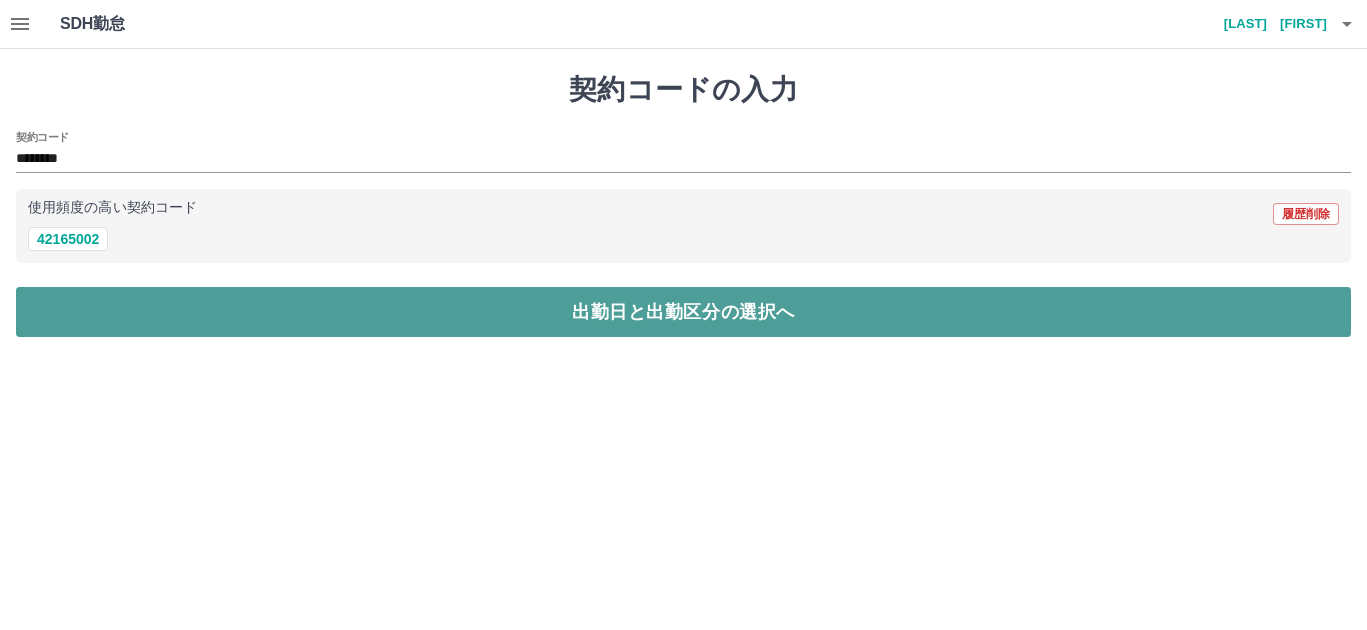 click on "出勤日と出勤区分の選択へ" at bounding box center (683, 312) 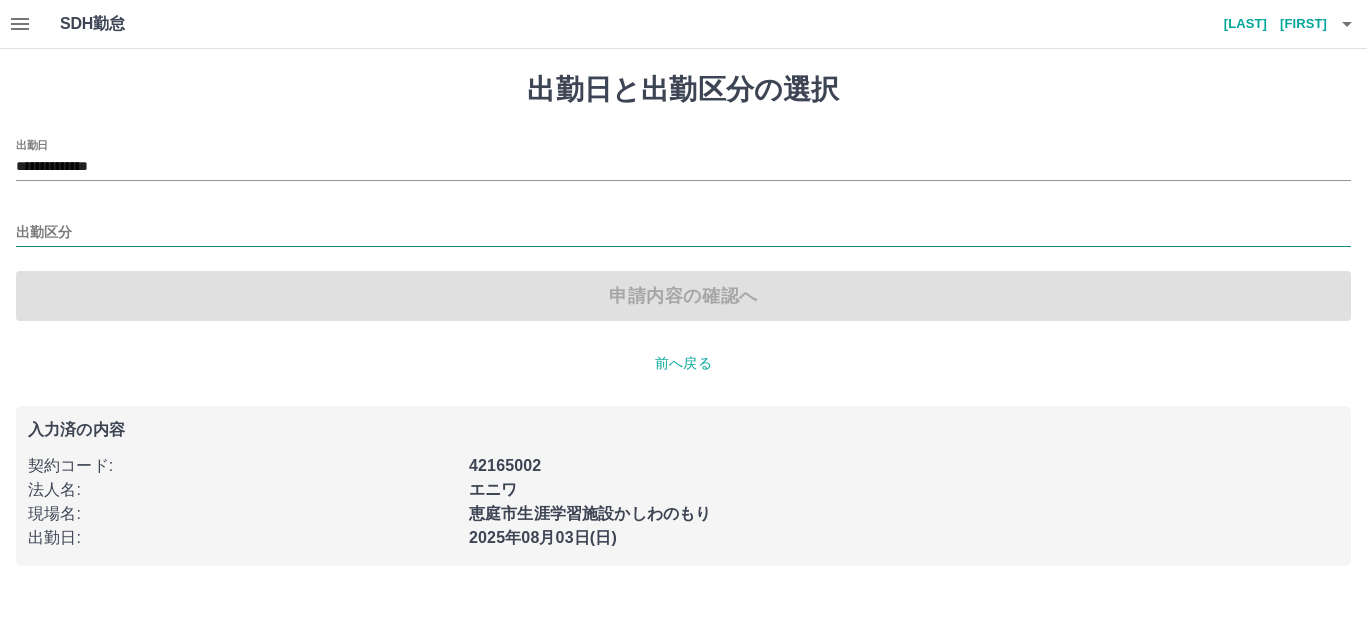 click on "出勤区分" at bounding box center (683, 233) 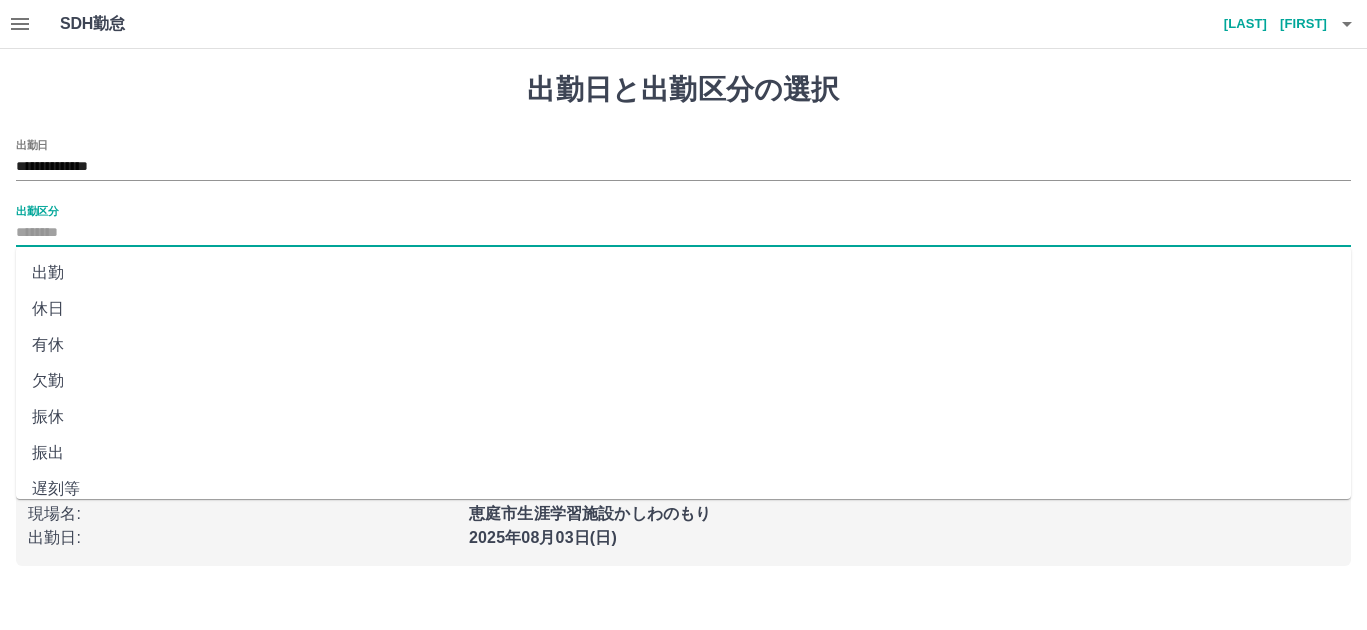 click on "出勤" at bounding box center (683, 273) 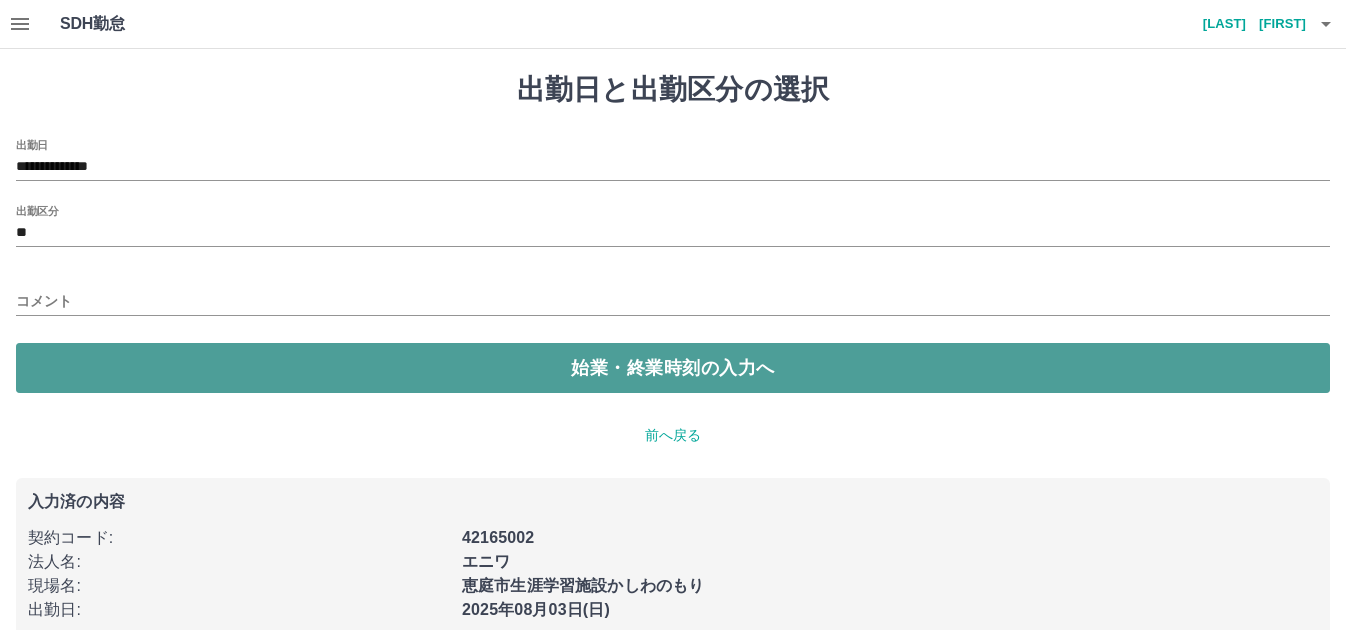 click on "始業・終業時刻の入力へ" at bounding box center [673, 368] 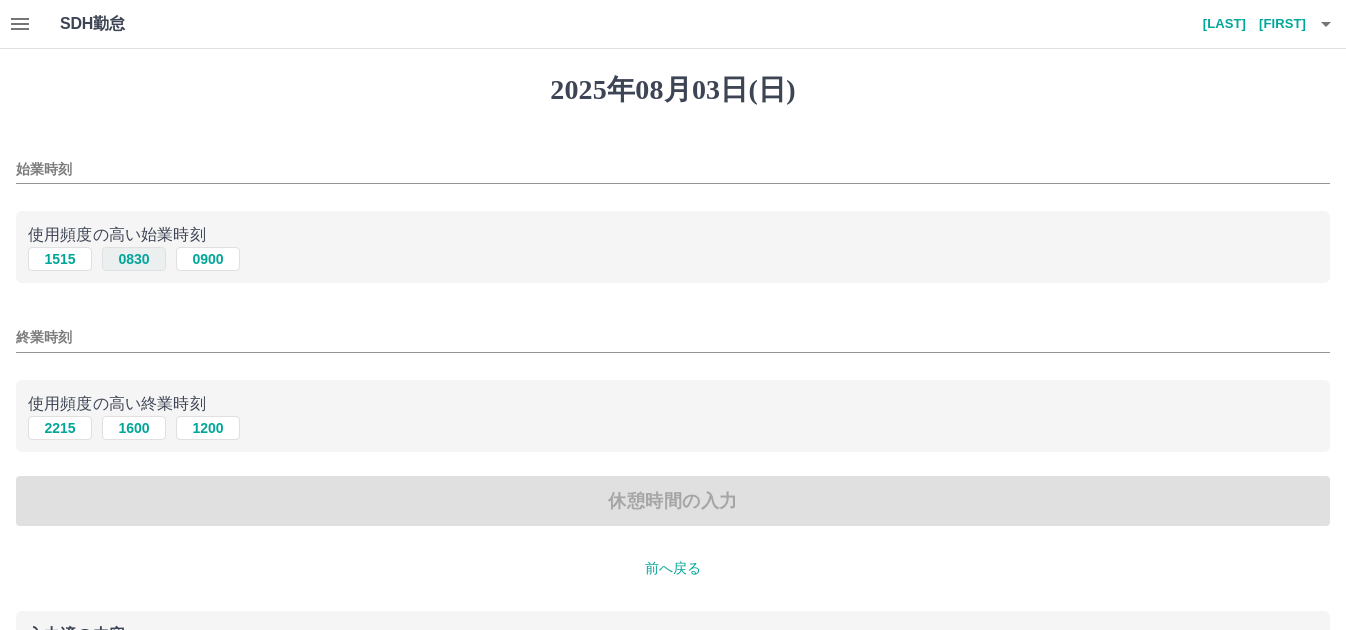 click on "0830" at bounding box center (134, 259) 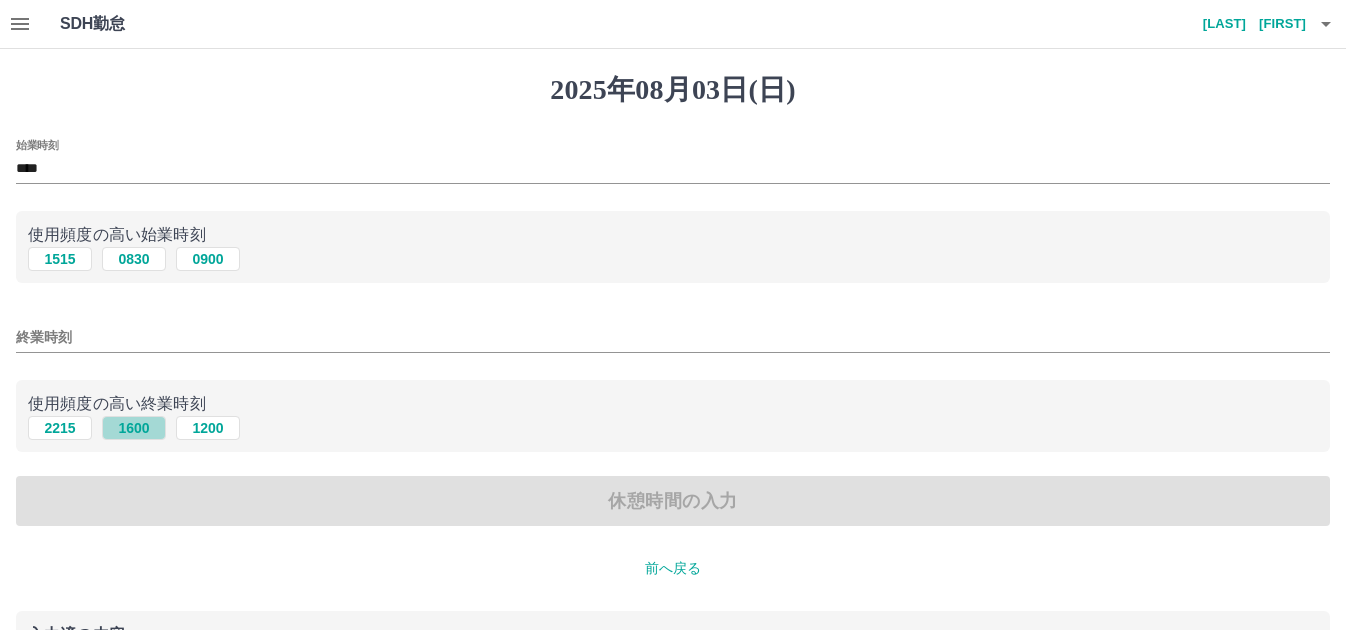 click on "1600" at bounding box center [134, 428] 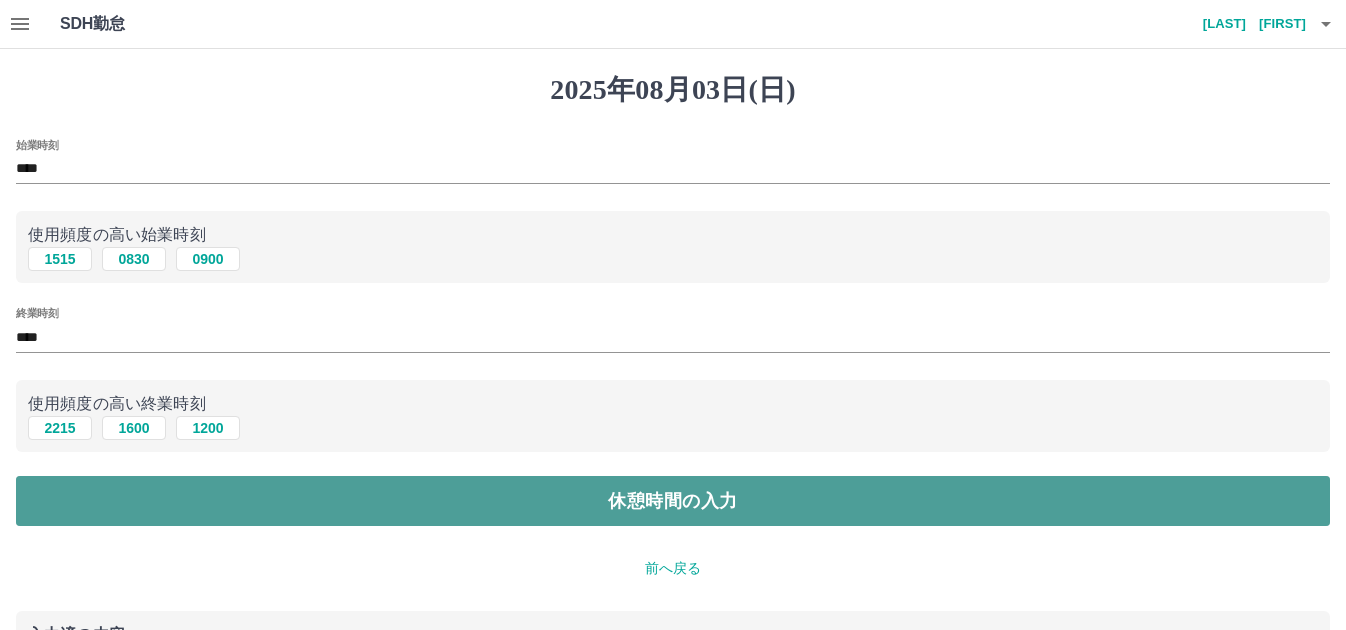 click on "休憩時間の入力" at bounding box center [673, 501] 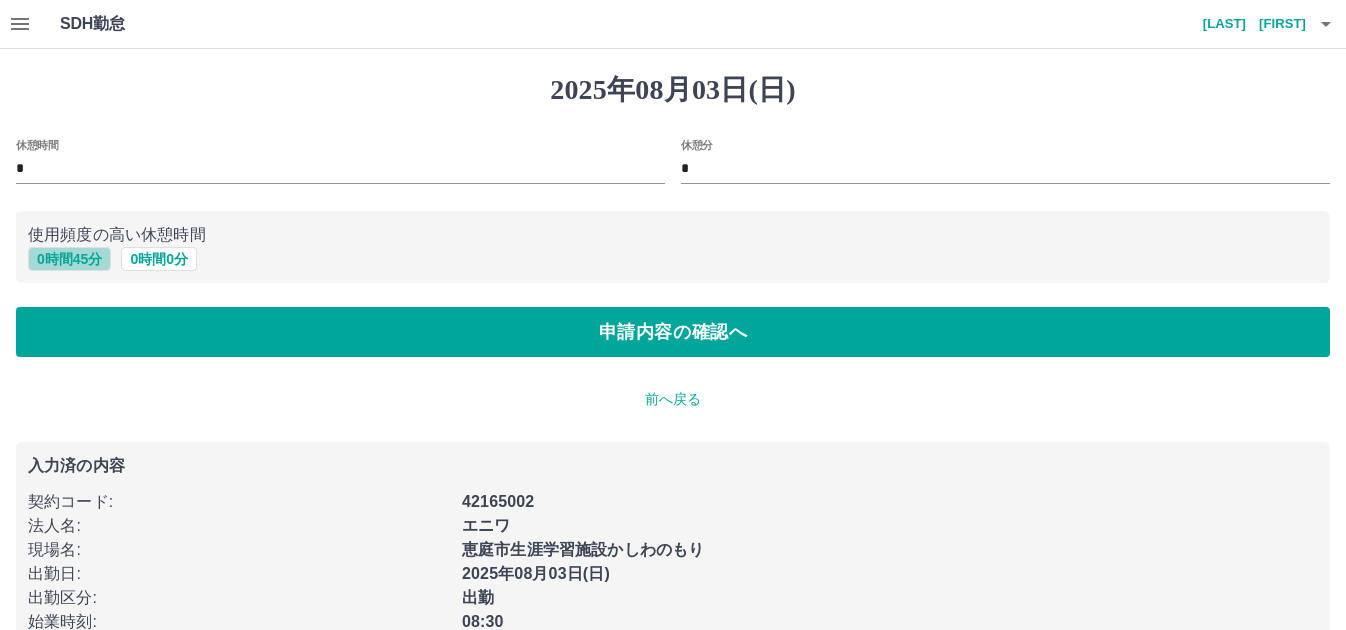 click on "0 時間 45 分" at bounding box center (69, 259) 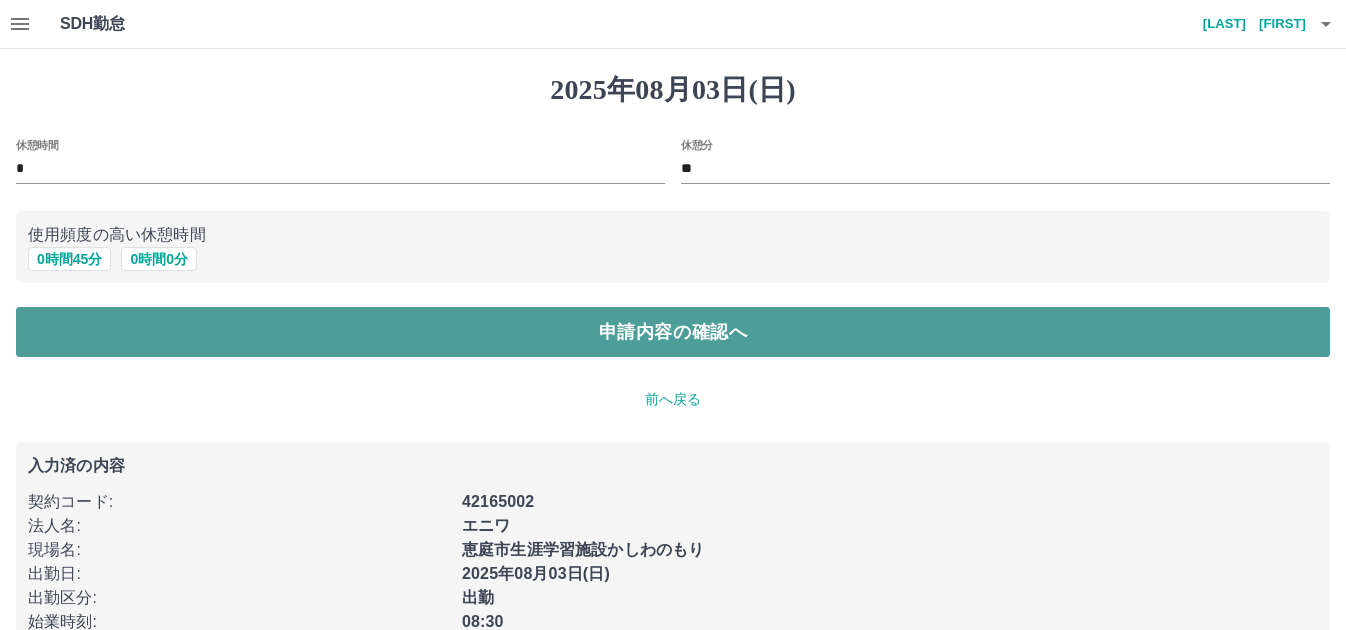 click on "申請内容の確認へ" at bounding box center (673, 332) 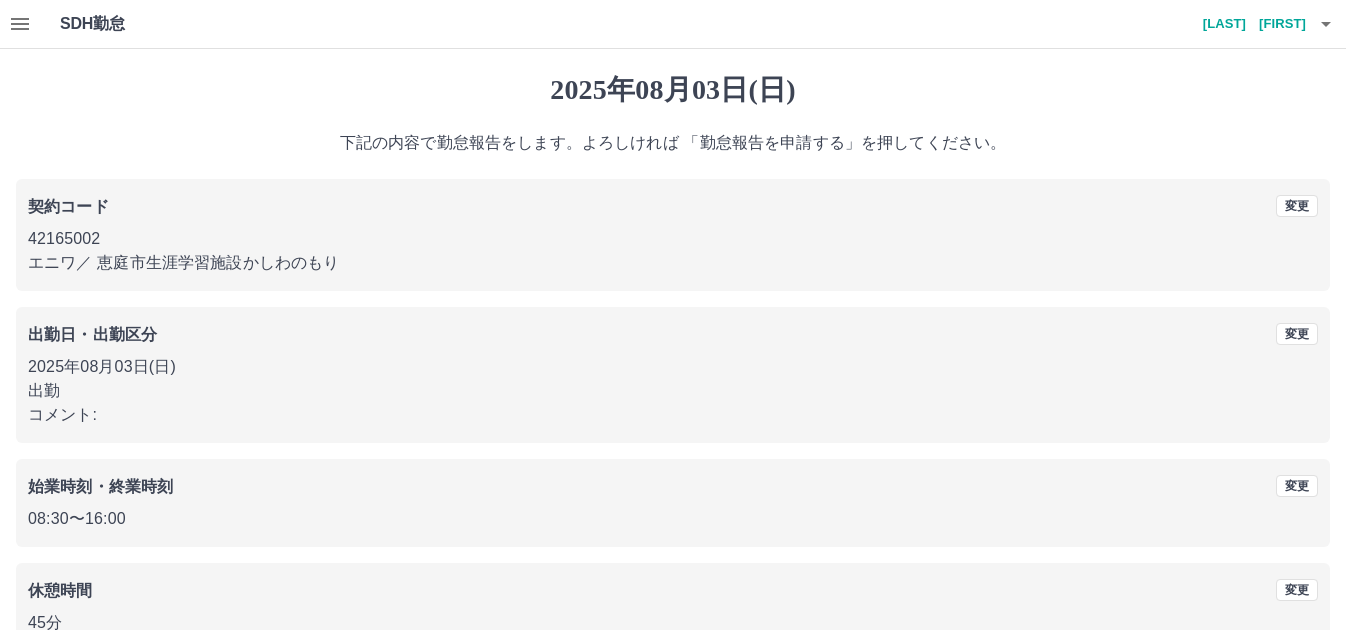 scroll, scrollTop: 119, scrollLeft: 0, axis: vertical 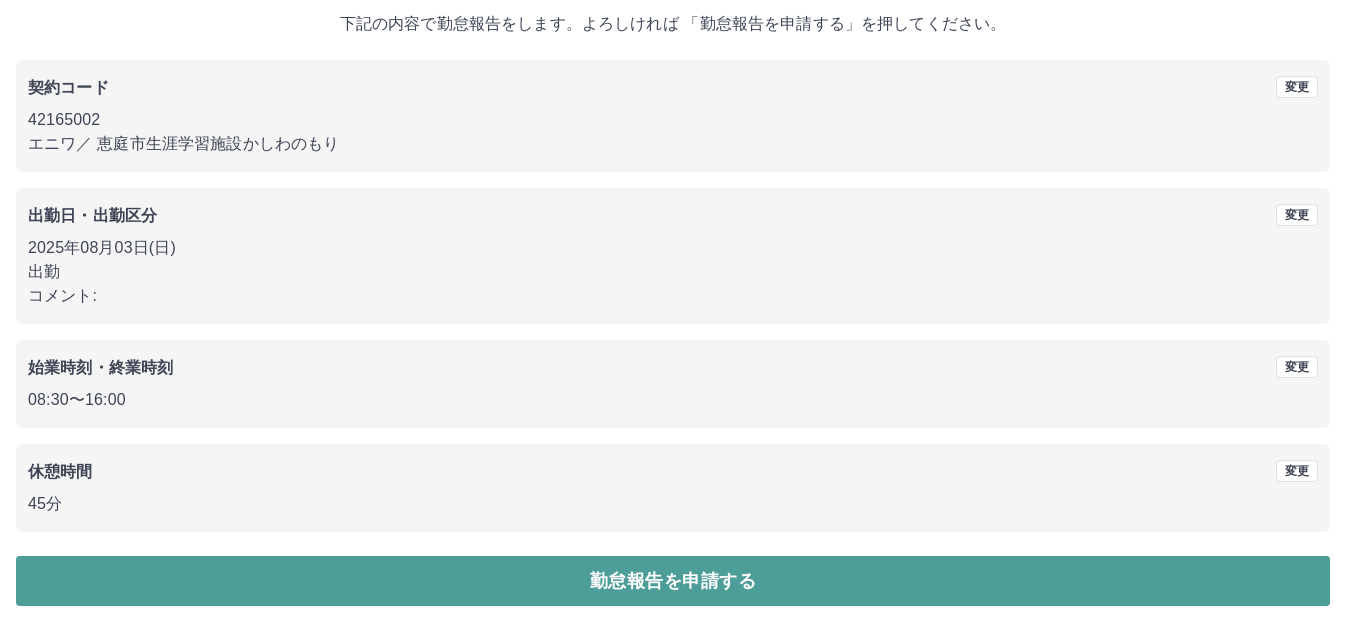click on "勤怠報告を申請する" at bounding box center (673, 581) 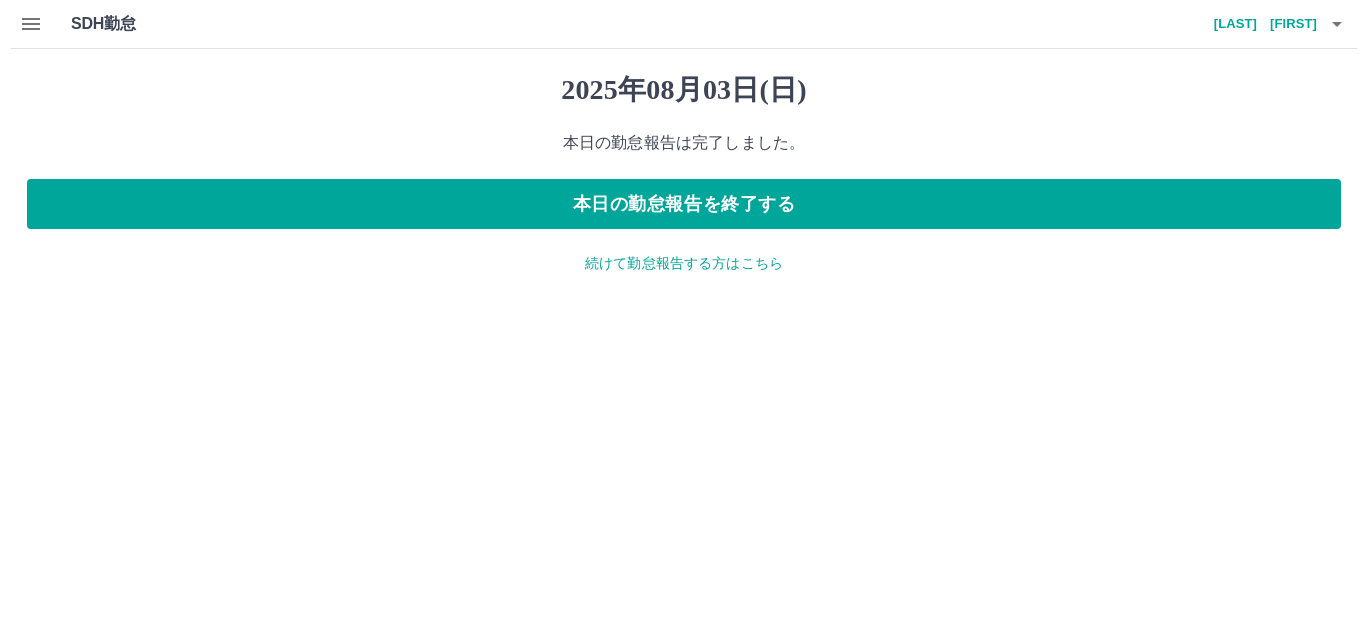 scroll, scrollTop: 0, scrollLeft: 0, axis: both 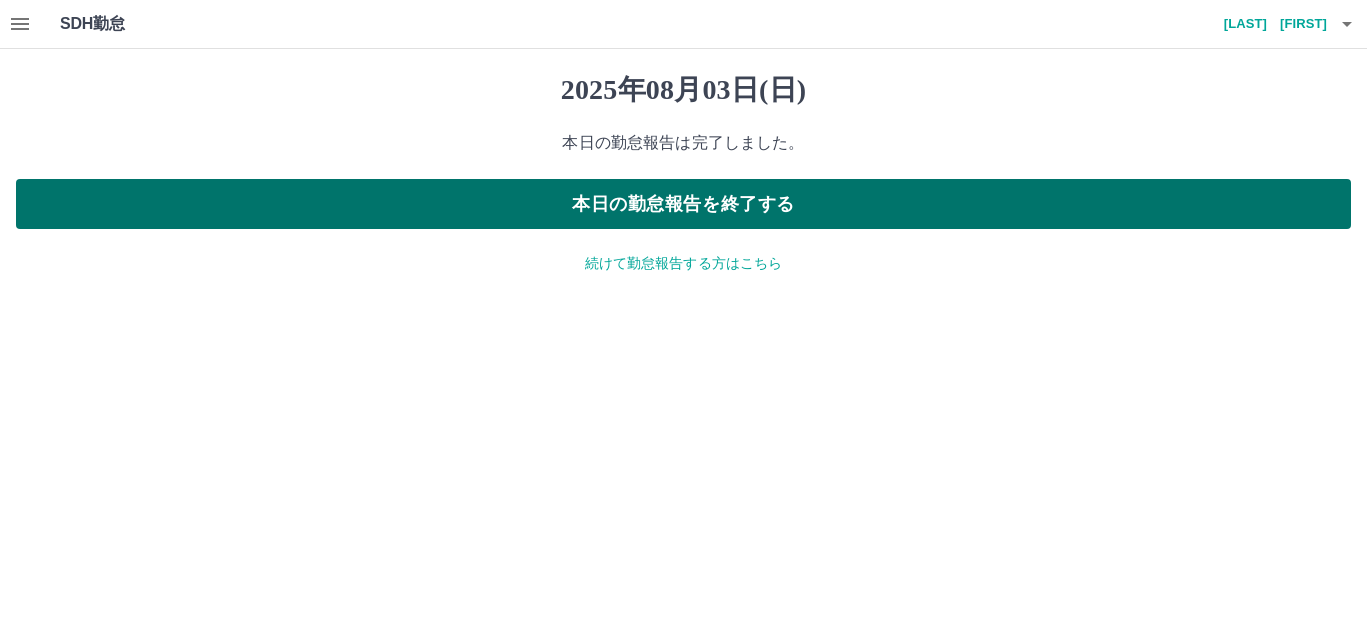 click on "本日の勤怠報告を終了する" at bounding box center (683, 204) 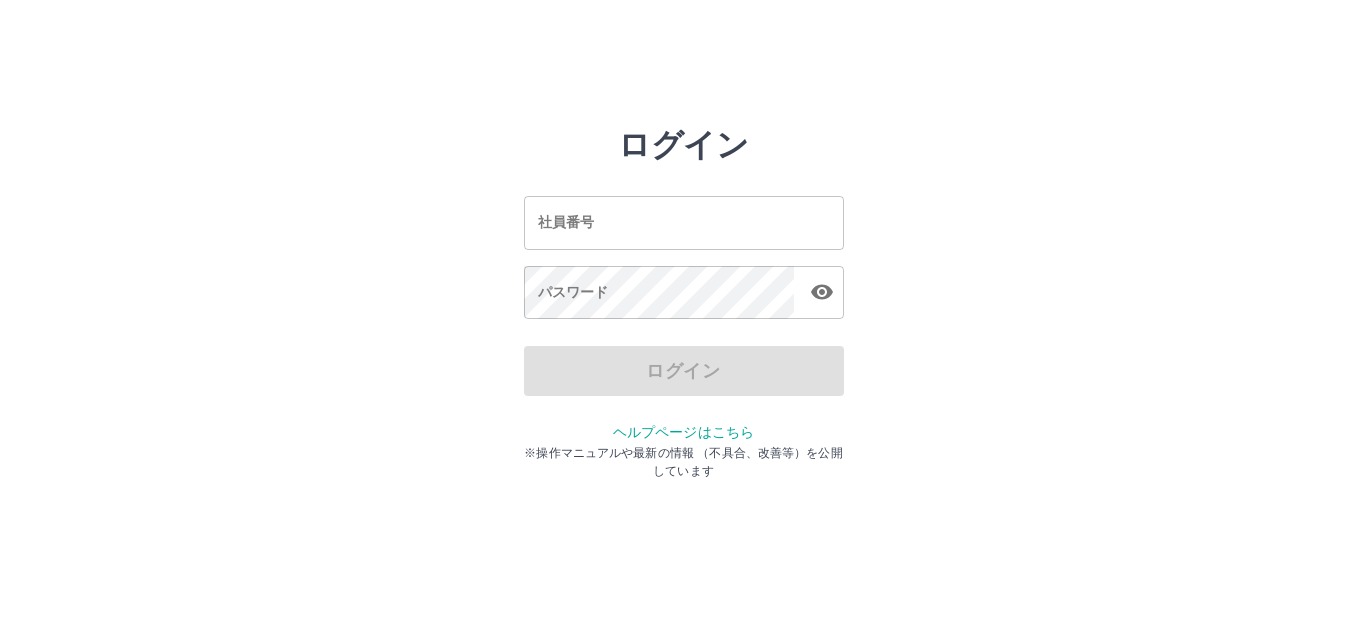 scroll, scrollTop: 0, scrollLeft: 0, axis: both 